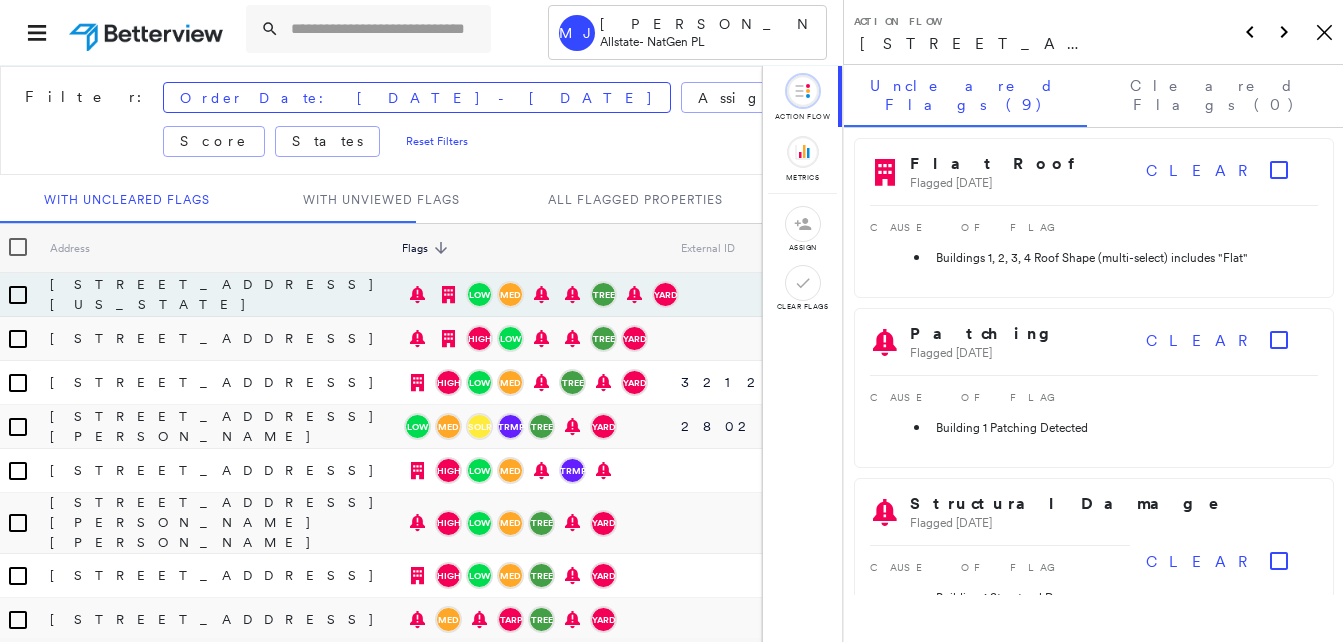 scroll, scrollTop: 0, scrollLeft: 0, axis: both 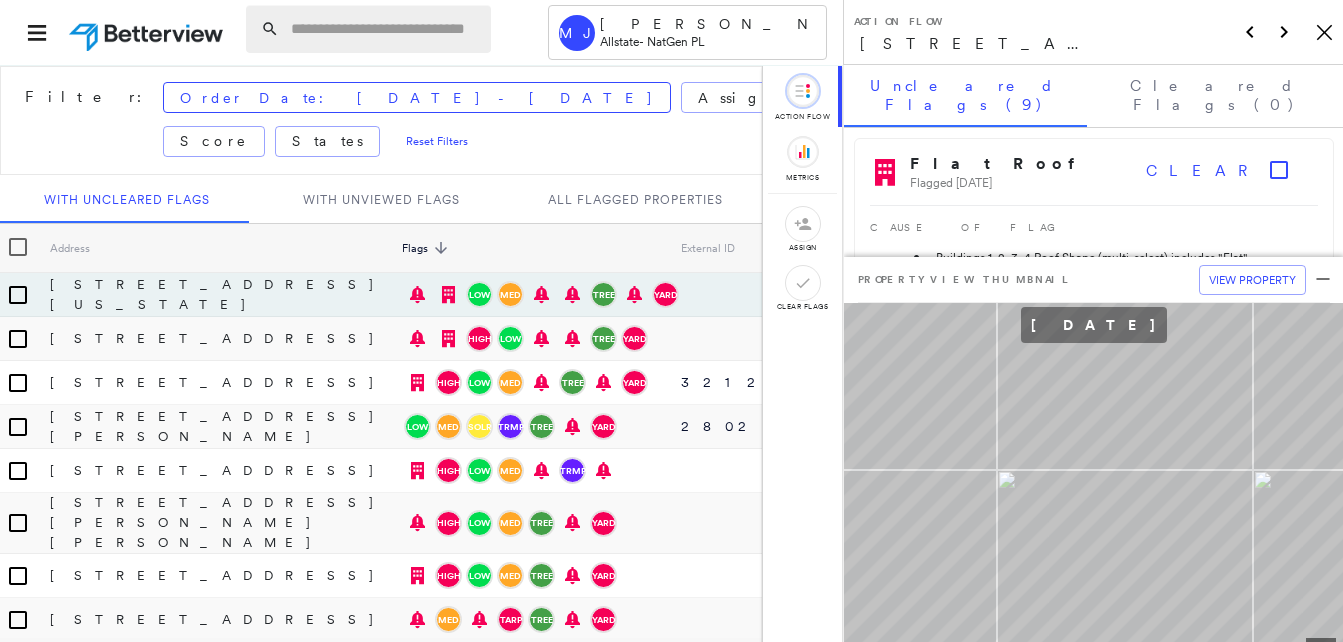 paste on "**********" 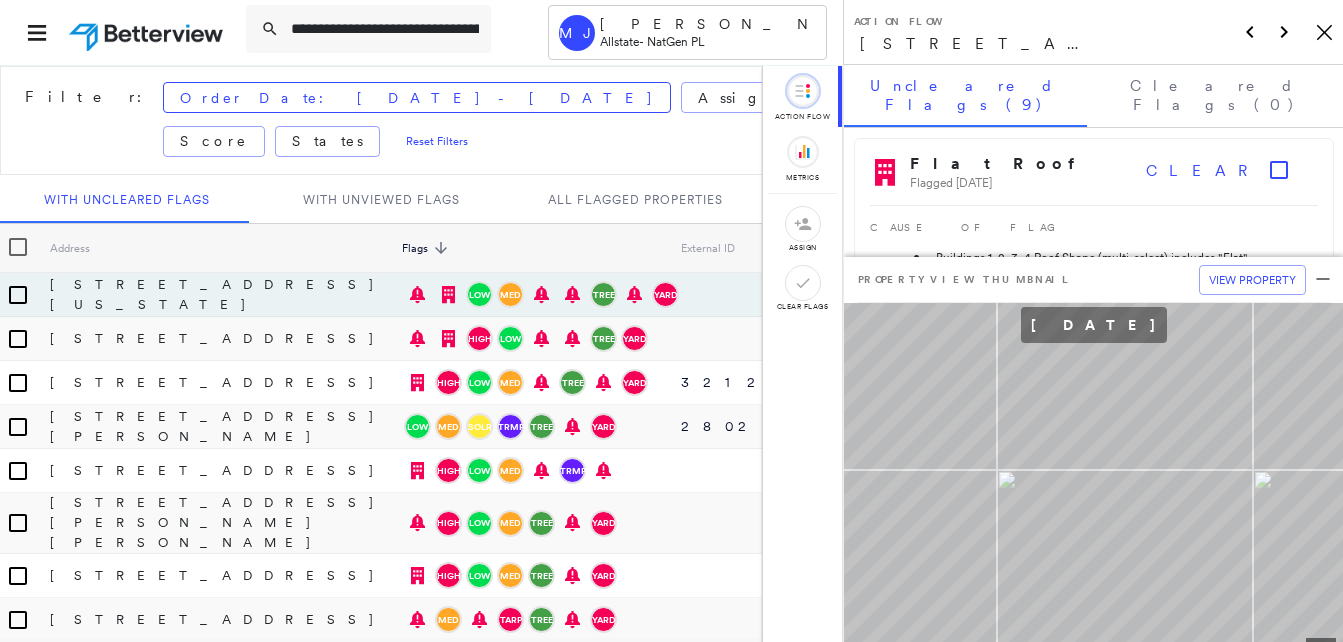 scroll, scrollTop: 0, scrollLeft: 49, axis: horizontal 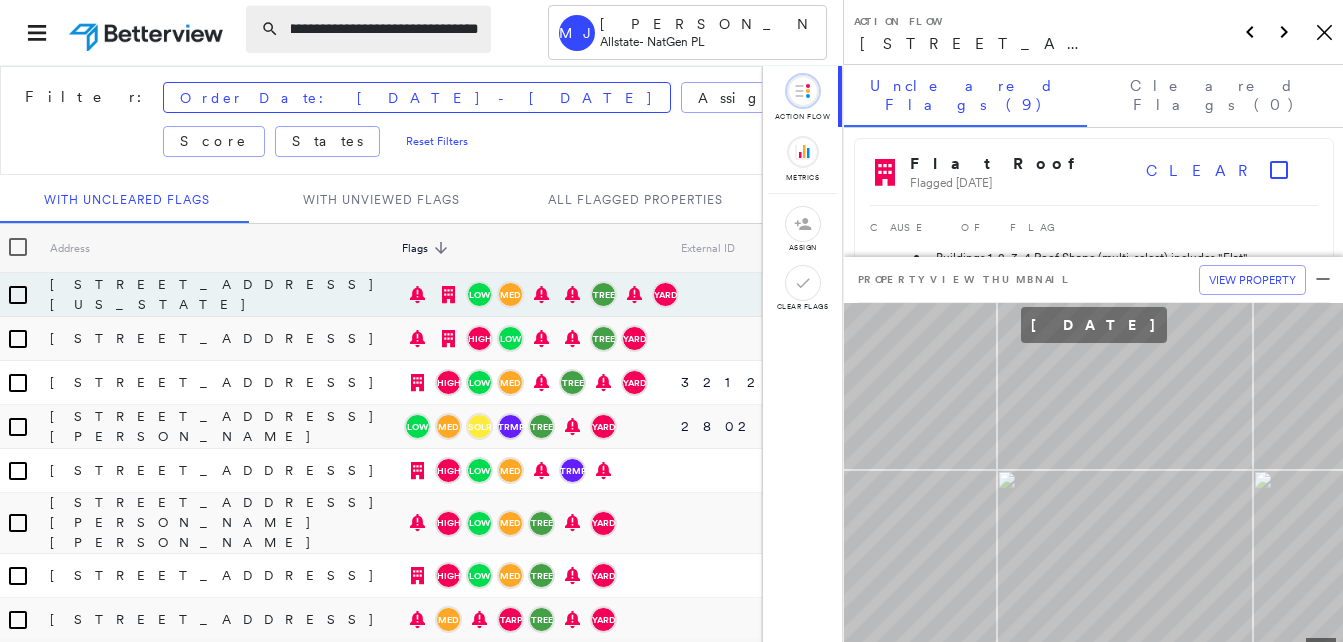 click on "**********" at bounding box center (385, 29) 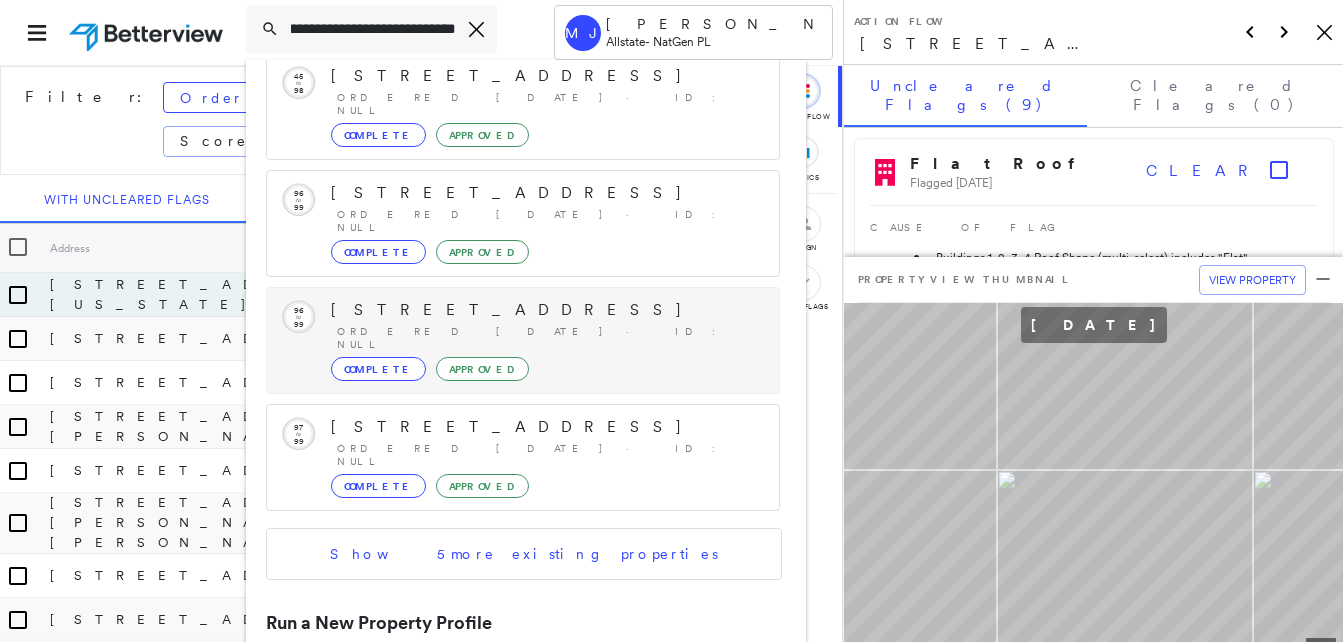 scroll, scrollTop: 213, scrollLeft: 0, axis: vertical 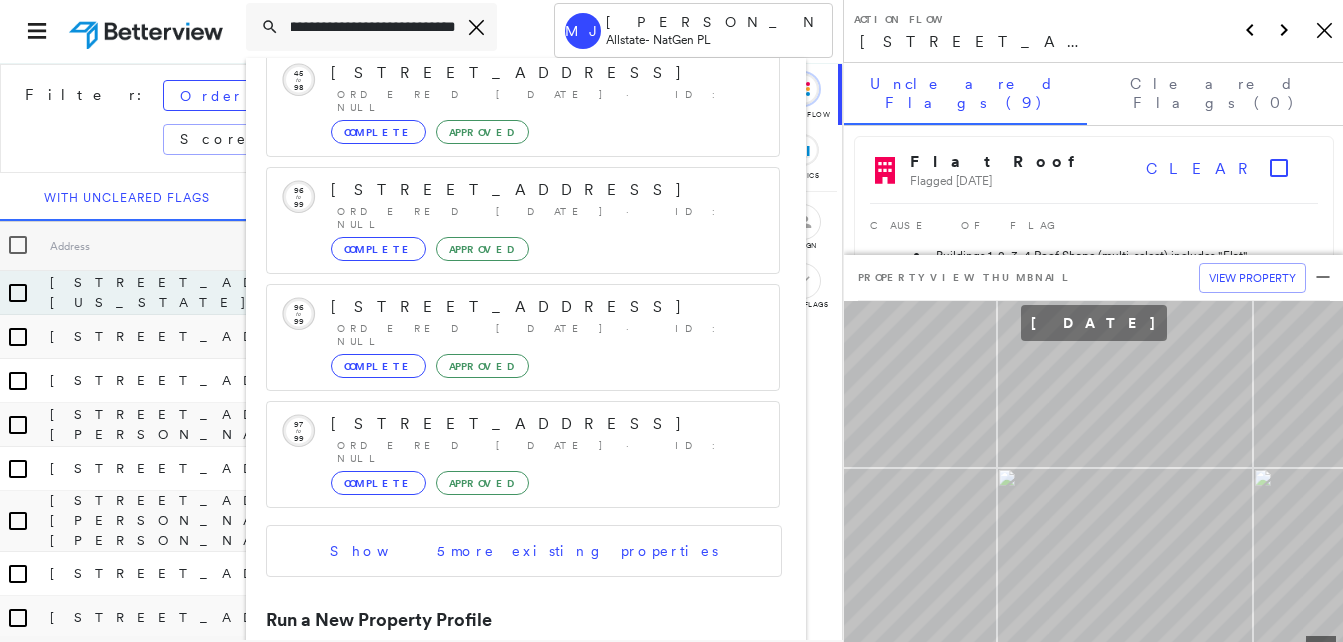 type on "**********" 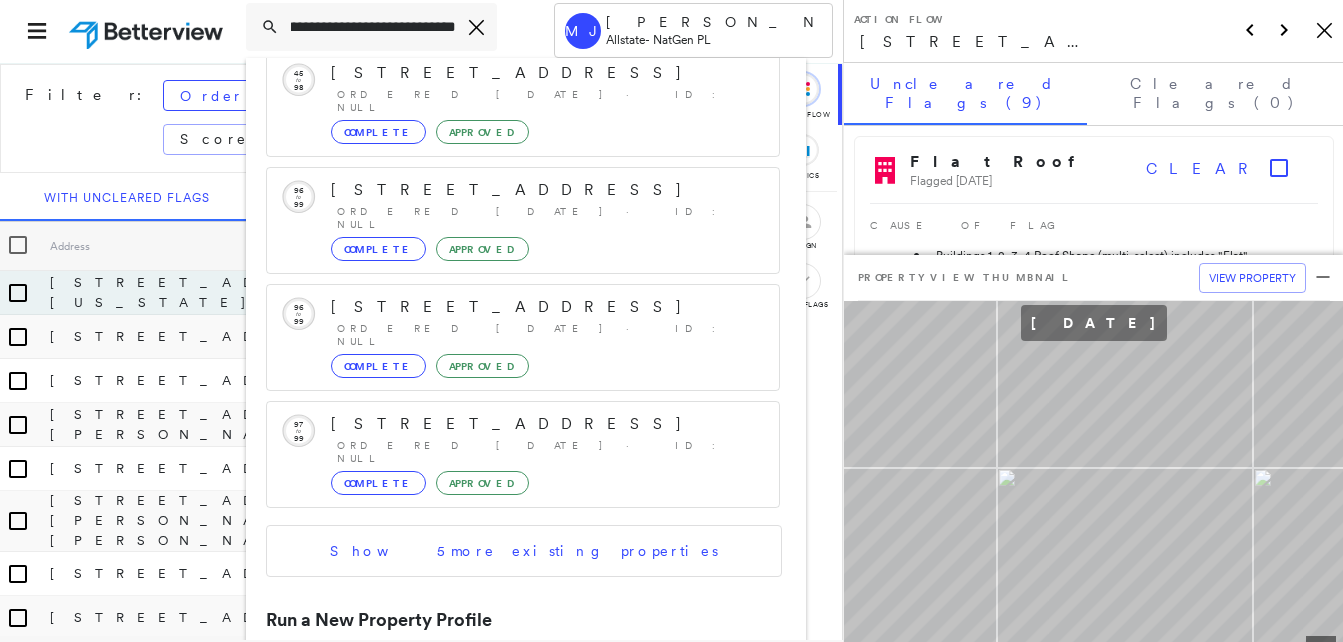 click on "[STREET_ADDRESS][PERSON_NAME]" at bounding box center (501, 689) 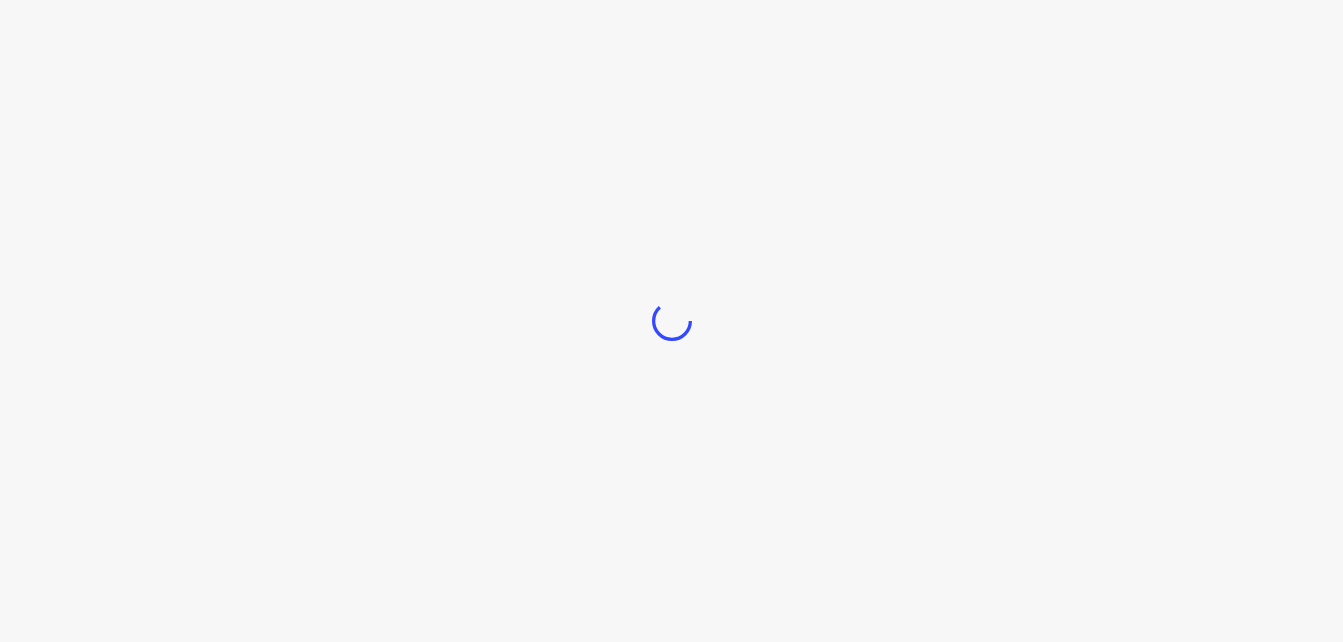 scroll, scrollTop: 0, scrollLeft: 0, axis: both 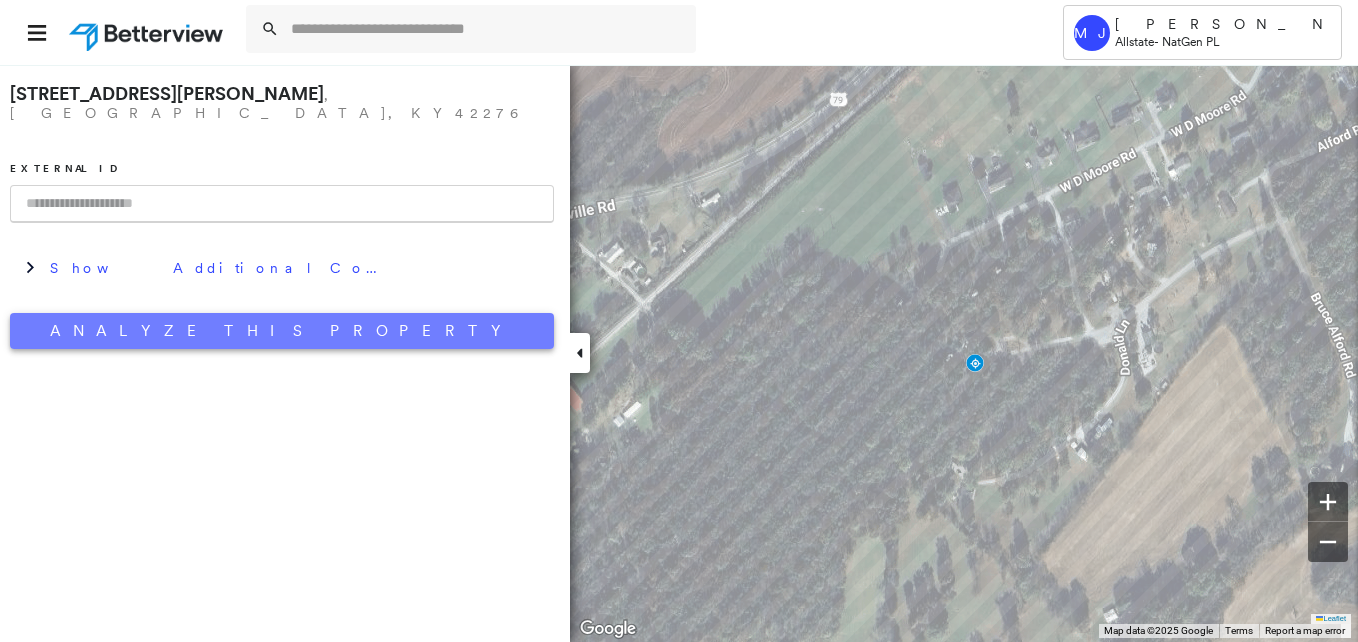click on "Analyze This Property" at bounding box center [282, 331] 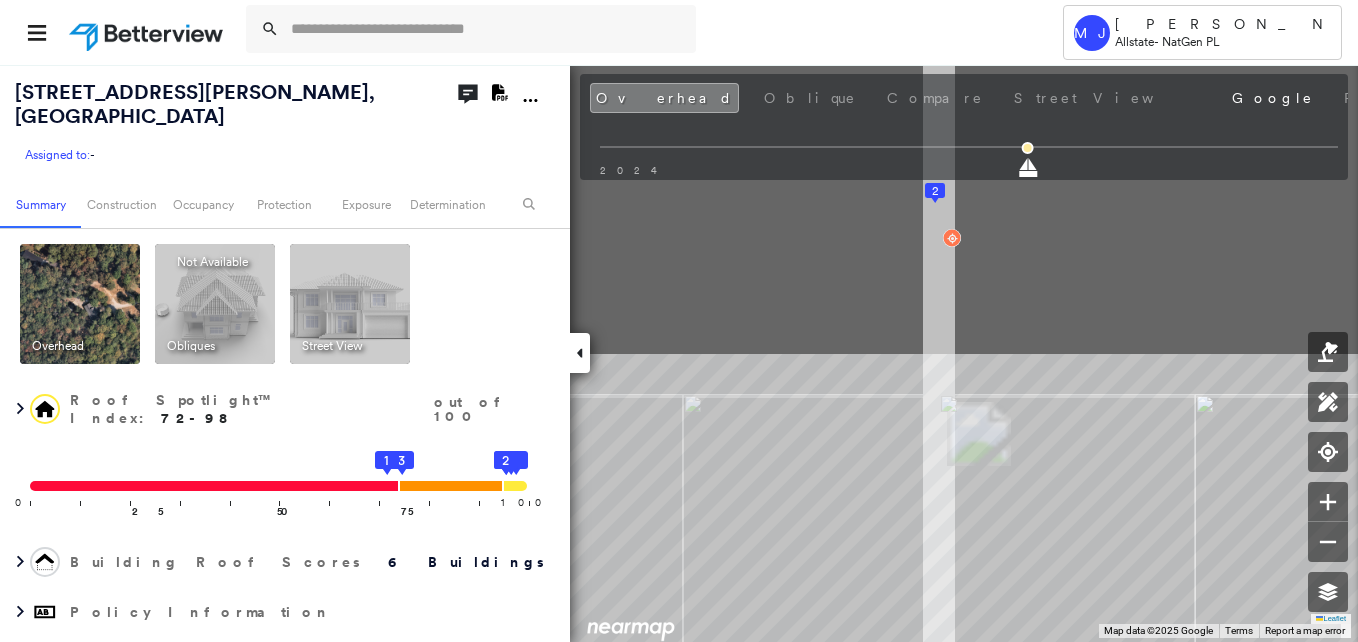 click on "Tower MJ [PERSON_NAME] Allstate  -   NatGen PL [STREET_ADDRESS][PERSON_NAME] Assigned to:  - Assigned to:  - Assigned to:  - Open Comments Download PDF Report Summary Construction Occupancy Protection Exposure Determination Overhead Obliques Not Available ; Street View Roof Spotlight™ Index :  72-98 out of 100 0 100 25 50 75 3 1 6 5 4 2 Building Roof Scores 6 Buildings Policy Information Flags :  3 (0 cleared, 3 uncleared) Construction Roof Spotlights :  Rust, Staining, Overhang, Vent, Satellite Dish Property Features :  Patio Furniture, Boat, Nonwooden Construction Material Roof Size & Shape :  6 buildings  Occupancy Place Detail Protection Exposure Determination Flags :  3 (0 cleared, 3 uncleared) Uncleared Flags (3) Cleared Flags  (0) Flat Roof Flagged [DATE] Clear TREE Tree Overhang Flagged [DATE] Clear Low Low Priority Roof Score Flagged [DATE] Clear Action Taken New Entry History Quote/New Business Terms & Conditions Added ACV Endorsement Added Cosmetic Endorsement General Save Renewal" at bounding box center [679, 321] 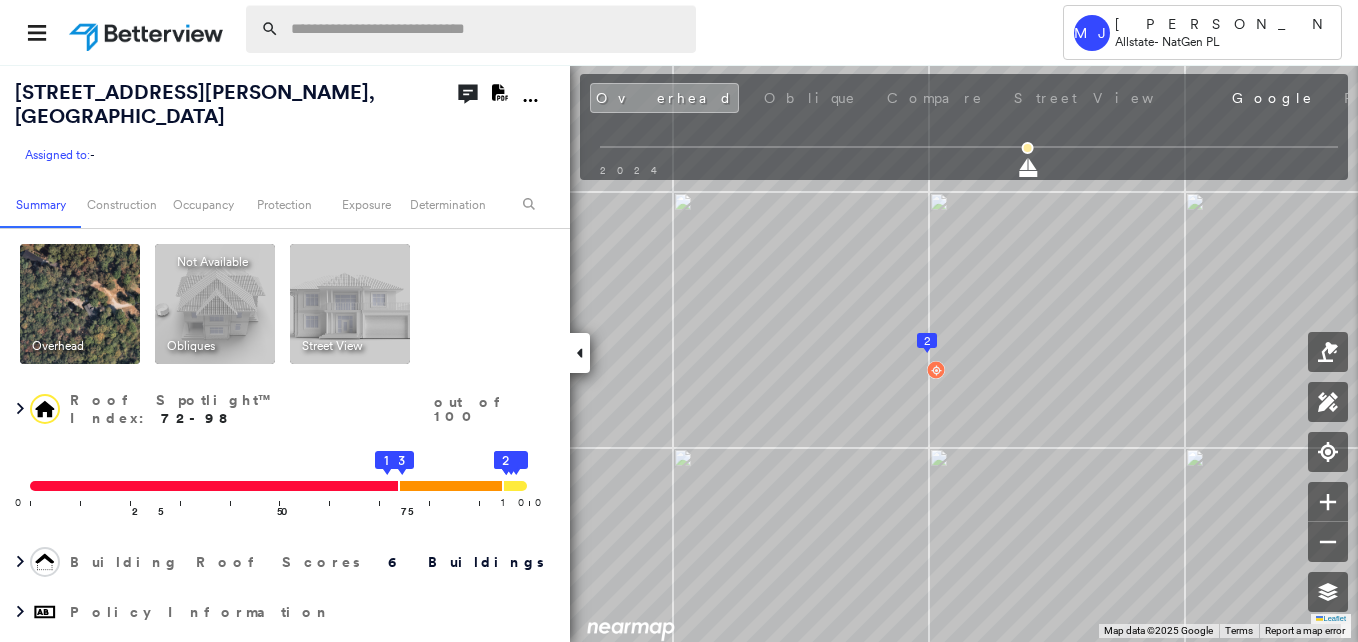 paste on "**********" 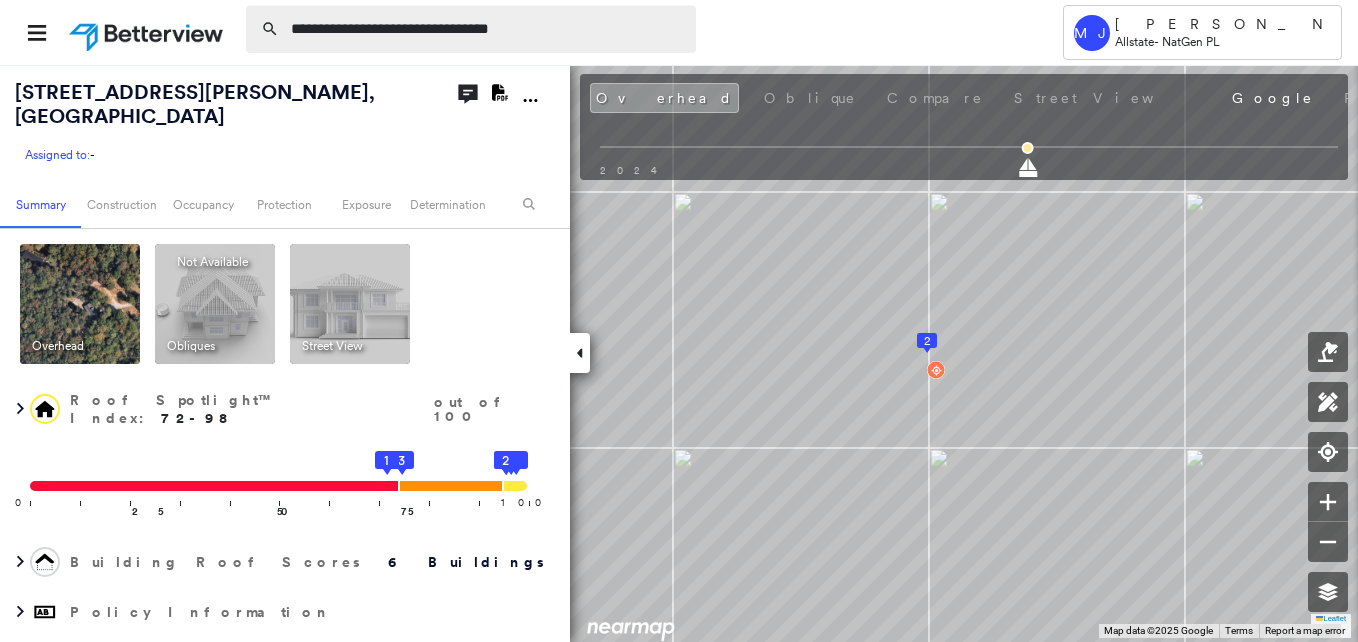 click on "**********" at bounding box center [487, 29] 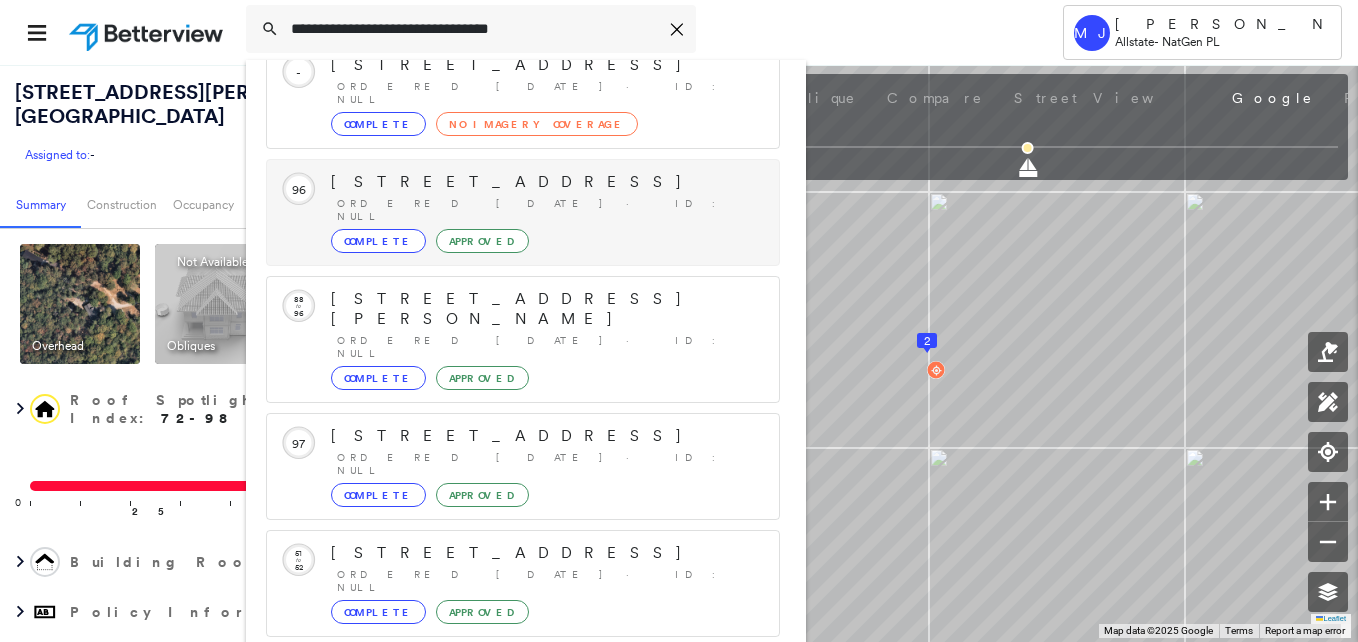 scroll, scrollTop: 213, scrollLeft: 0, axis: vertical 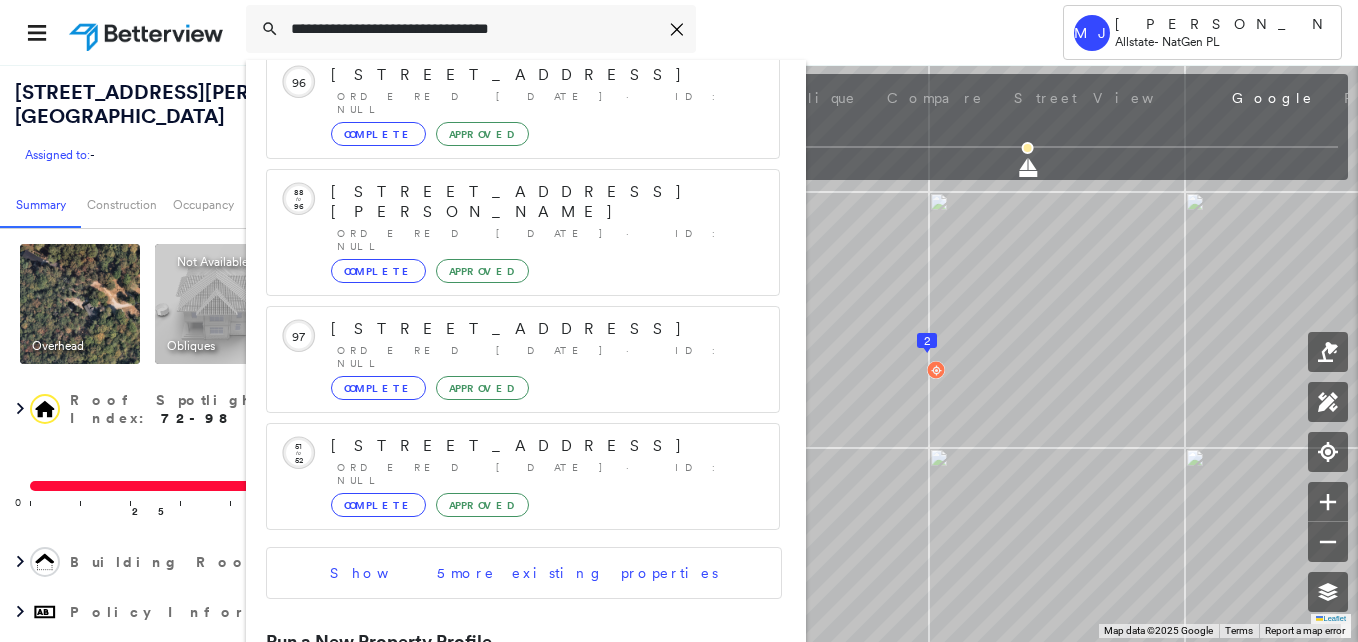 type on "**********" 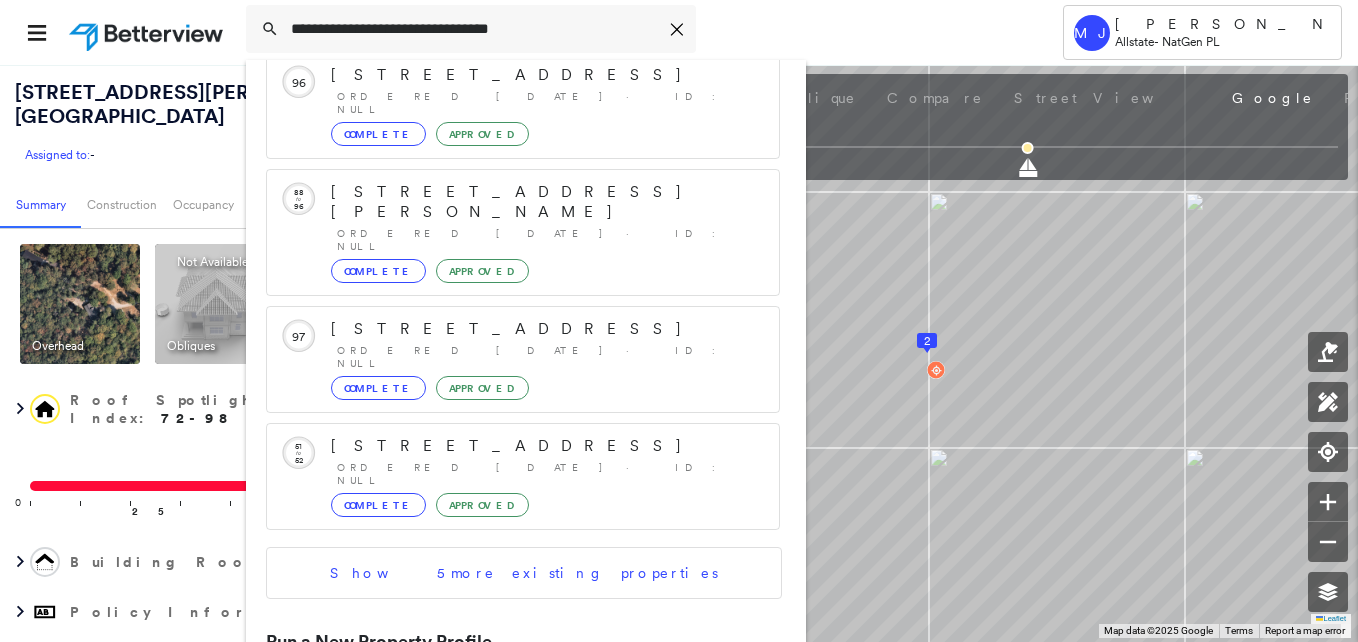 click on "[STREET_ADDRESS]" at bounding box center (501, 711) 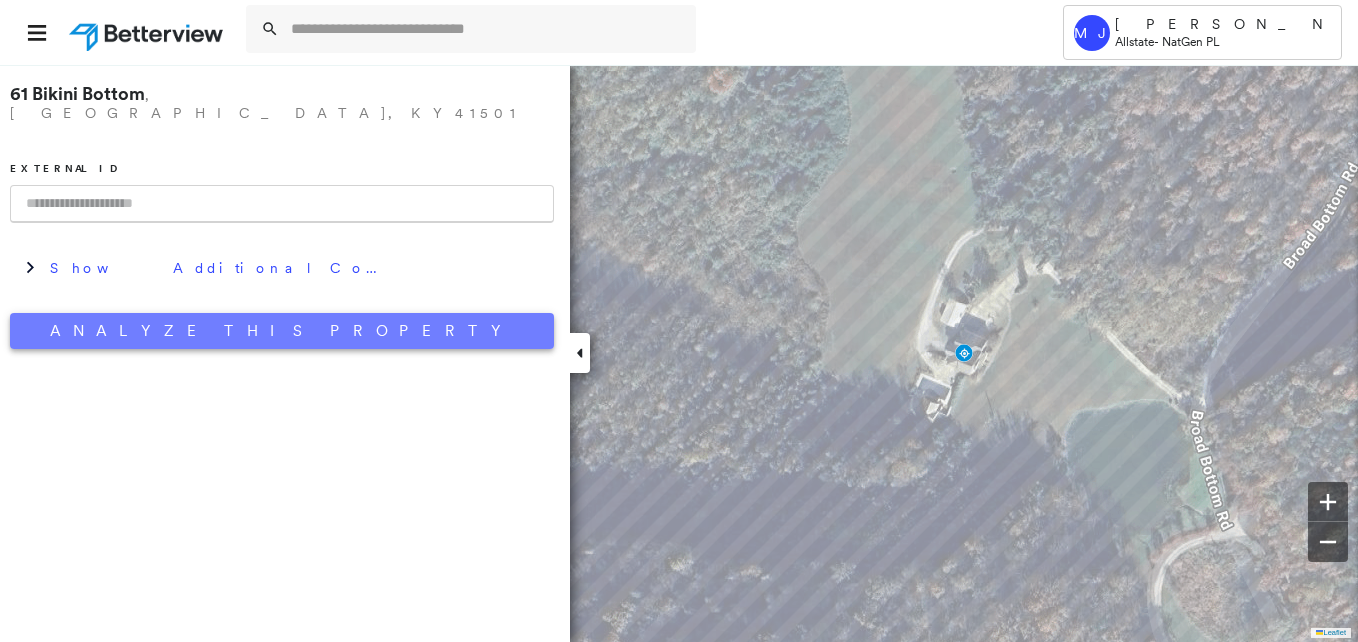 click on "Analyze This Property" at bounding box center (282, 331) 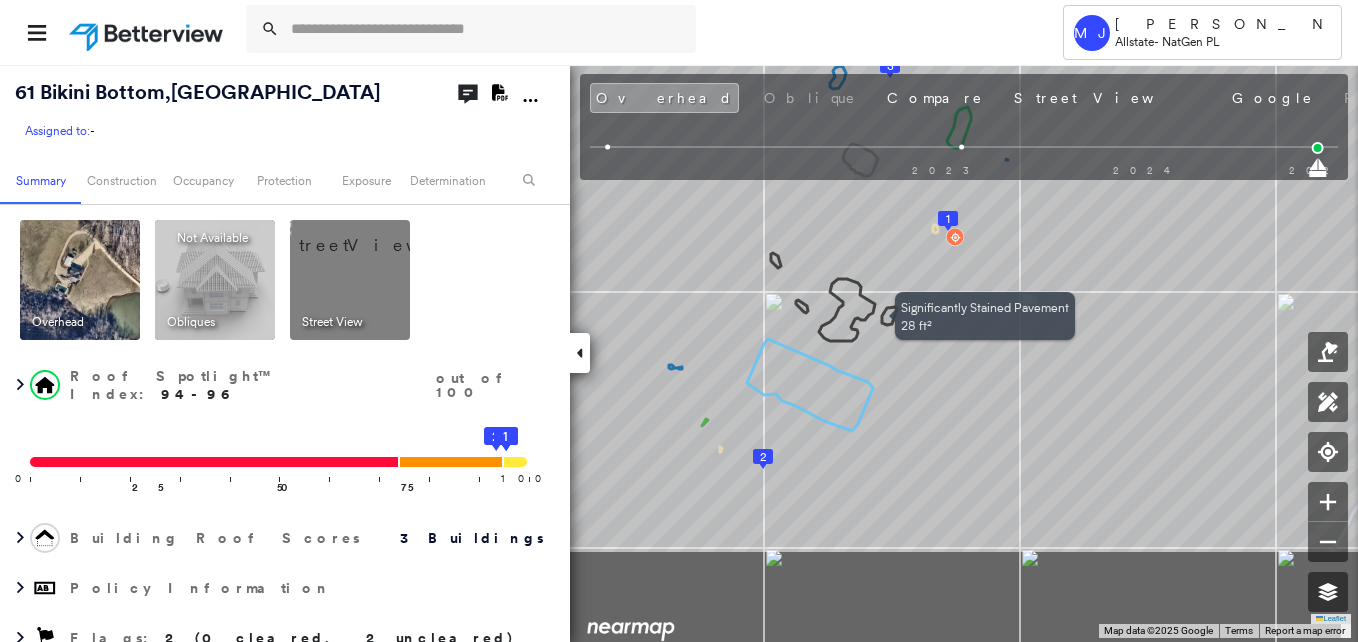 drag, startPoint x: 831, startPoint y: 458, endPoint x: 888, endPoint y: 313, distance: 155.80116 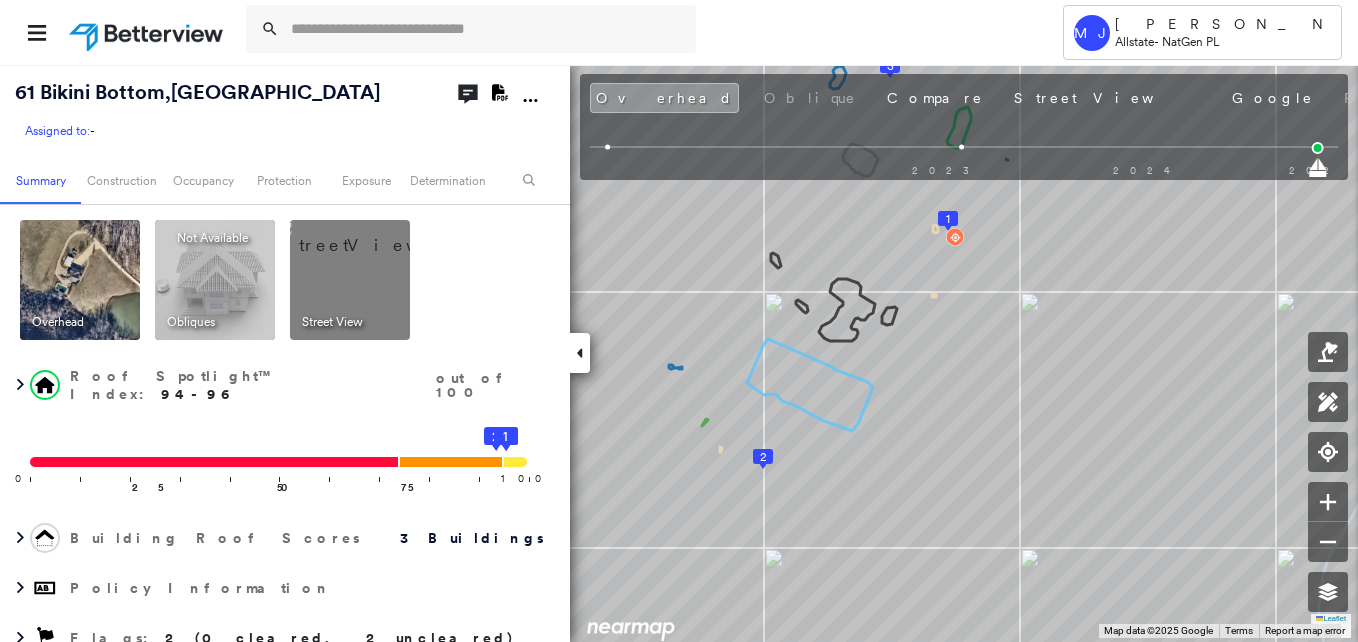 click at bounding box center [374, 235] 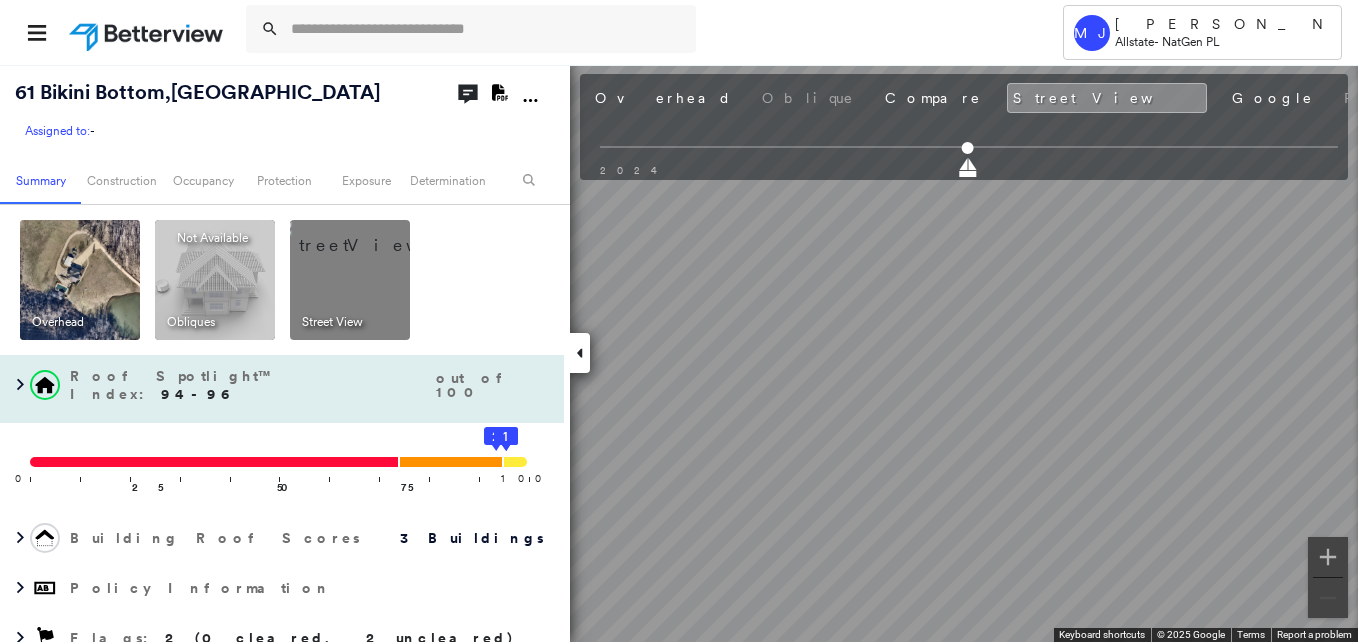 click on "[STREET_ADDRESS] Assigned to:  - Assigned to:  - Assigned to:  - Open Comments Download PDF Report Summary Construction Occupancy Protection Exposure Determination Overhead Obliques Not Available ; Street View Roof Spotlight™ Index :  94-96 out of 100 0 100 25 50 75 3 2 1 Building Roof Scores 3 Buildings Policy Information Flags :  2 (0 cleared, 2 uncleared) Construction Roof Spotlights :  Overhang, Vent Property Features :  Car, Patio Furniture, Boat, Water Hazard, Playground and 4 more Roof Size & Shape :  3 buildings  Occupancy Place Detail Protection Exposure Determination Flags :  2 (0 cleared, 2 uncleared) Uncleared Flags (2) Cleared Flags  (0) YARD Yard Debris Flagged [DATE] Clear Low Low Priority Roof Score Flagged [DATE] Clear Action Taken New Entry History Quote/New Business Terms & Conditions Added ACV Endorsement Added Cosmetic Endorsement Inspection/Loss Control Report Information Added to Inspection Survey Onsite Inspection Ordered Determined No Inspection Needed" at bounding box center (679, 353) 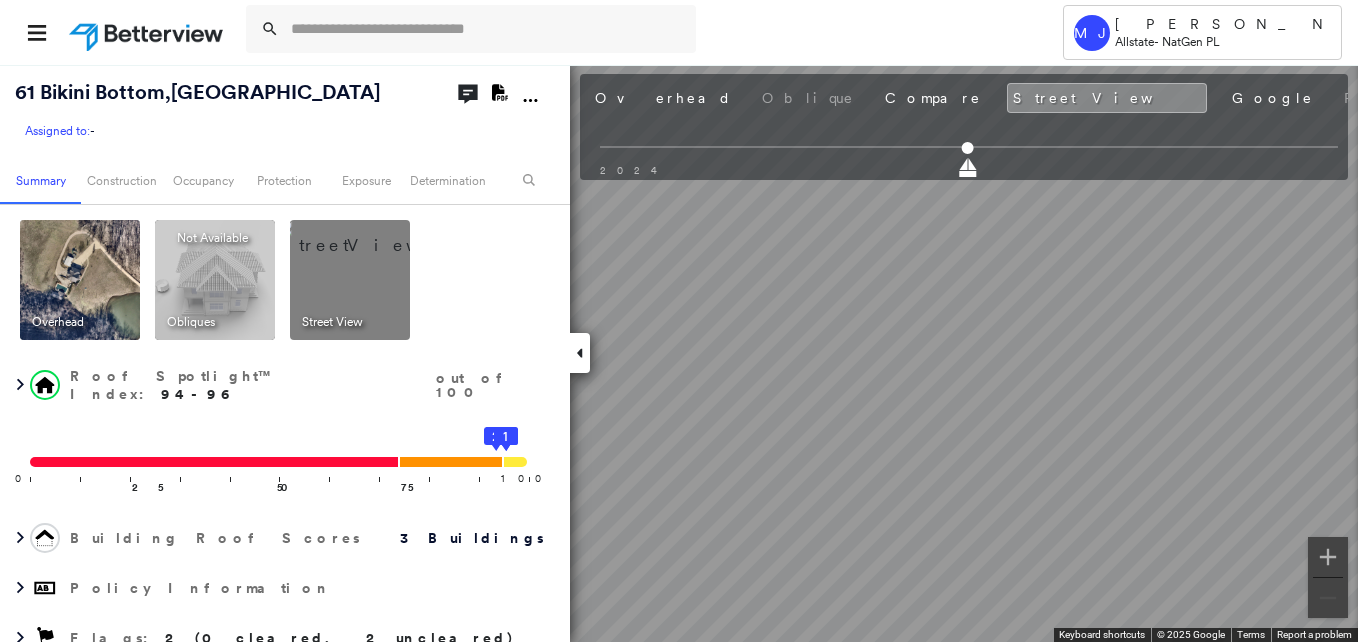 click at bounding box center [80, 280] 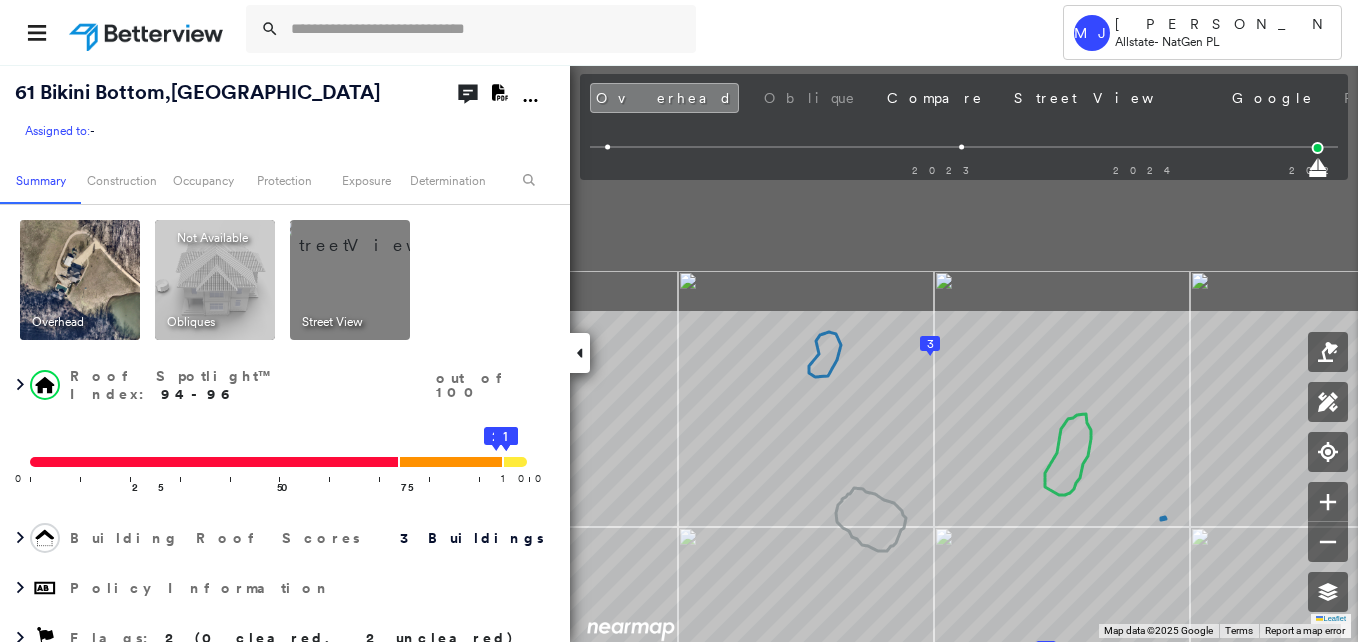 click on "Tower MJ [PERSON_NAME] Allstate  -   NatGen PL [STREET_ADDRESS] Assigned to:  - Assigned to:  - Assigned to:  - Open Comments Download PDF Report Summary Construction Occupancy Protection Exposure Determination Overhead Obliques Not Available ; Street View Roof Spotlight™ Index :  94-96 out of 100 0 100 25 50 75 3 2 1 Building Roof Scores 3 Buildings Policy Information Flags :  2 (0 cleared, 2 uncleared) Construction Roof Spotlights :  Overhang, Vent Property Features :  Car, Patio Furniture, Boat, Water Hazard, Playground and 4 more Roof Size & Shape :  3 buildings  Occupancy Place Detail Protection Exposure Determination Flags :  2 (0 cleared, 2 uncleared) Uncleared Flags (2) Cleared Flags  (0) YARD Yard Debris Flagged [DATE] Clear Low Low Priority Roof Score Flagged [DATE] Clear Action Taken New Entry History Quote/New Business Terms & Conditions Added ACV Endorsement Added Cosmetic Endorsement Inspection/Loss Control Report Information Added to Inspection Survey General Save" at bounding box center (679, 321) 